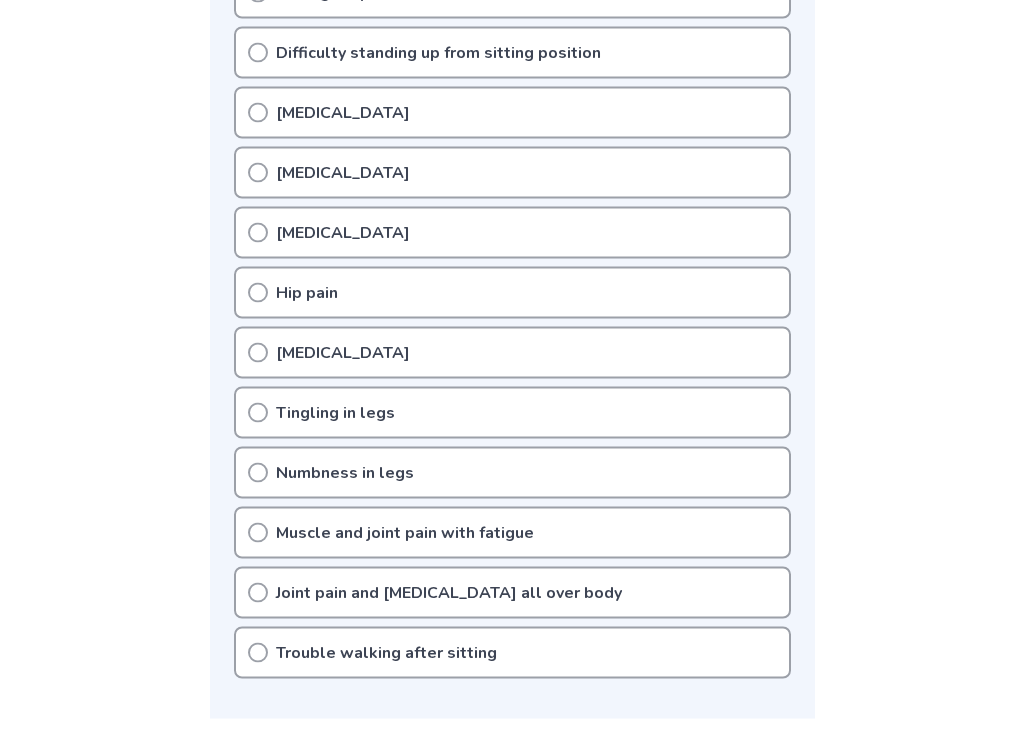 scroll, scrollTop: 616, scrollLeft: 0, axis: vertical 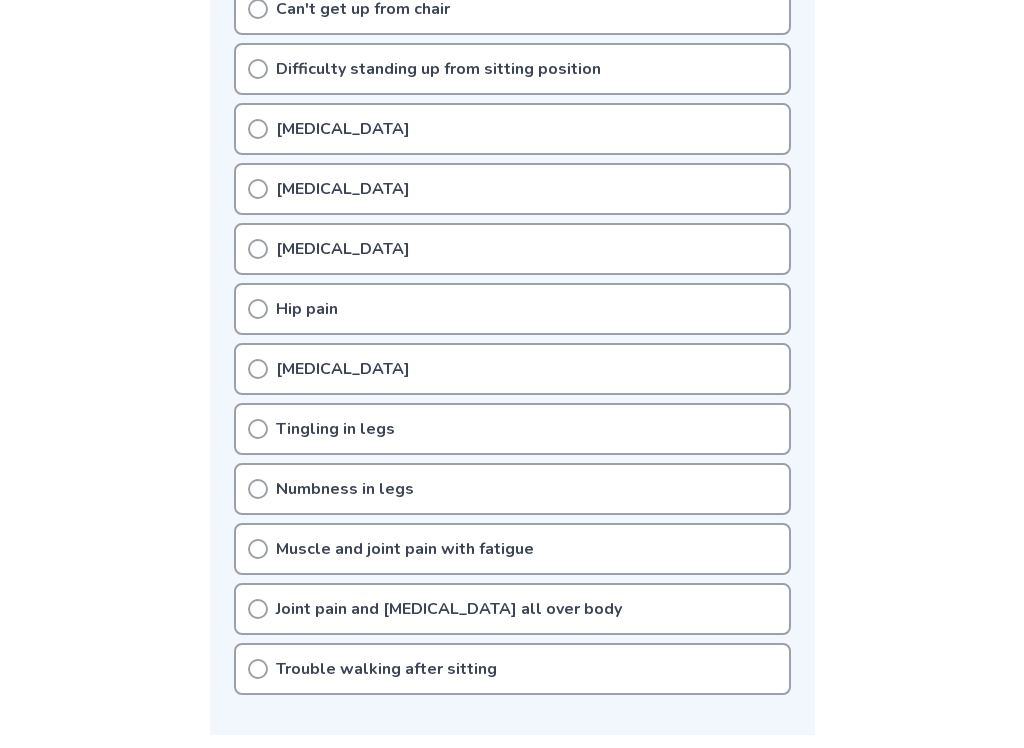click 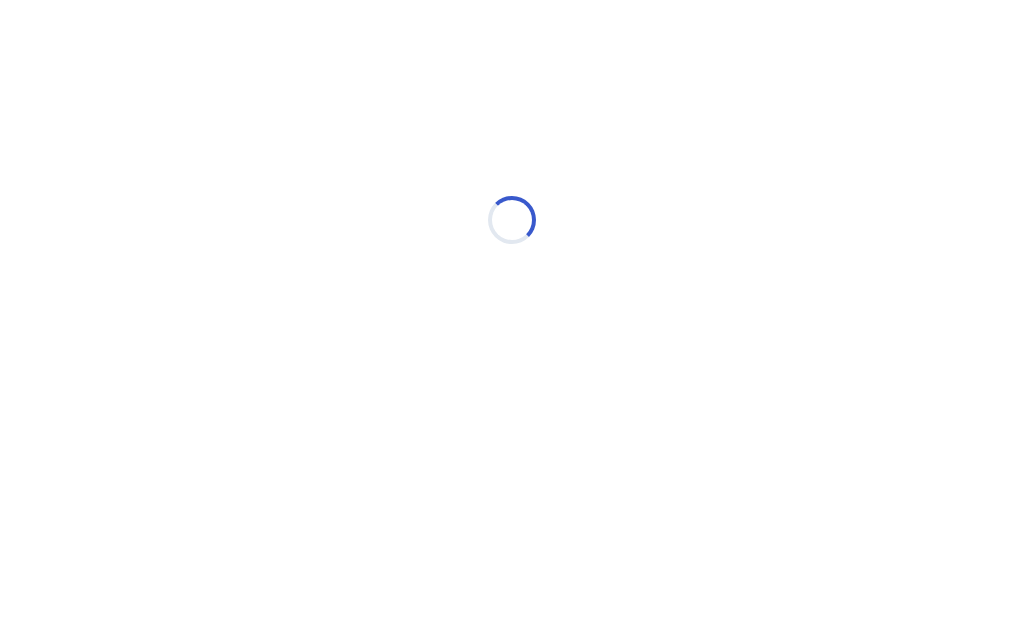 scroll, scrollTop: 0, scrollLeft: 0, axis: both 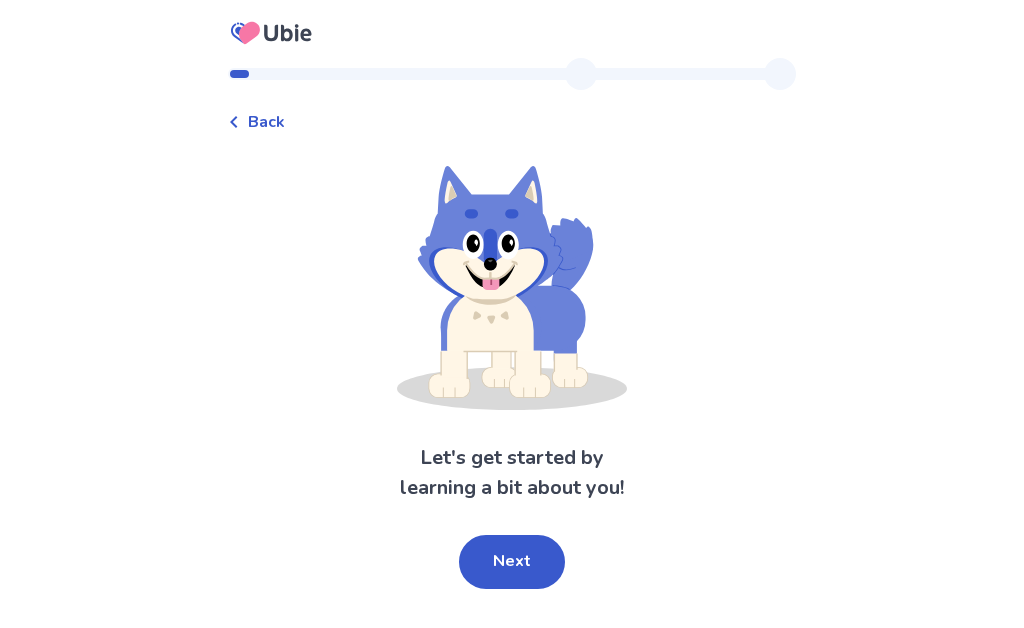 click on "Next" at bounding box center (512, 562) 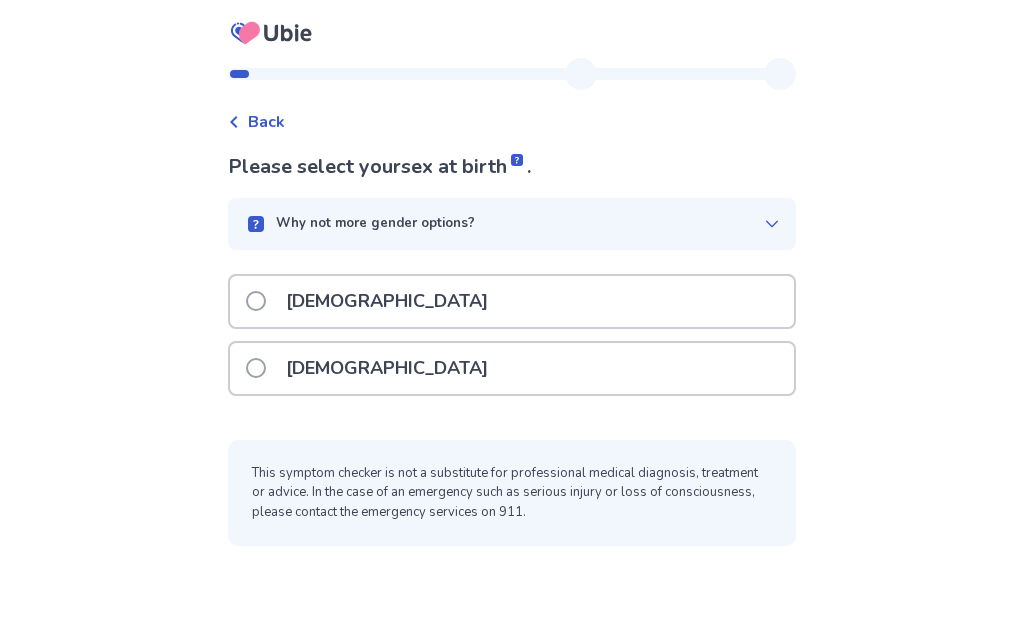click at bounding box center (256, 301) 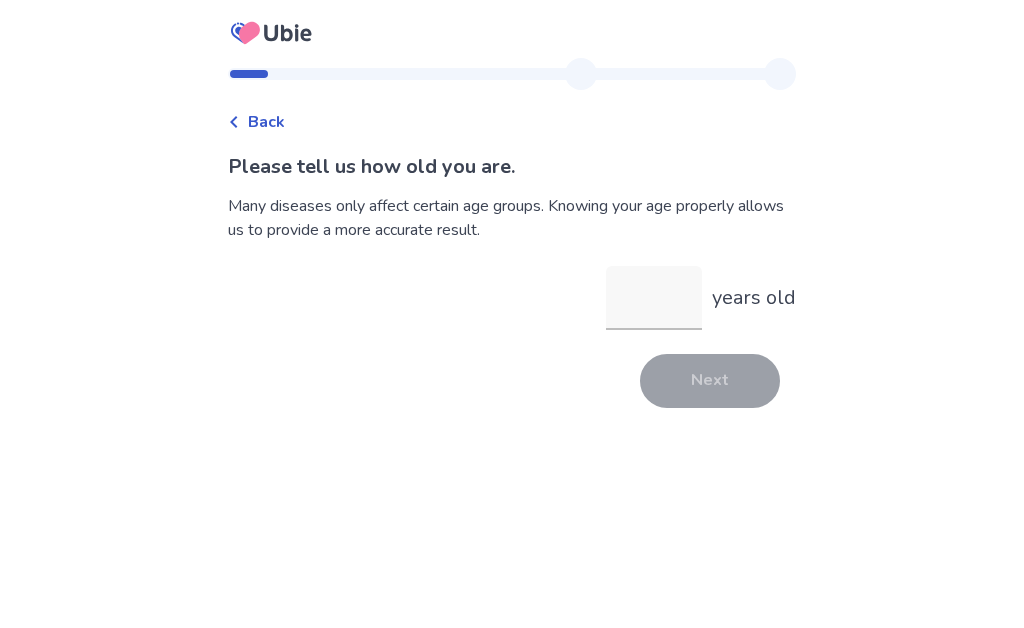 click on "years old" at bounding box center (654, 298) 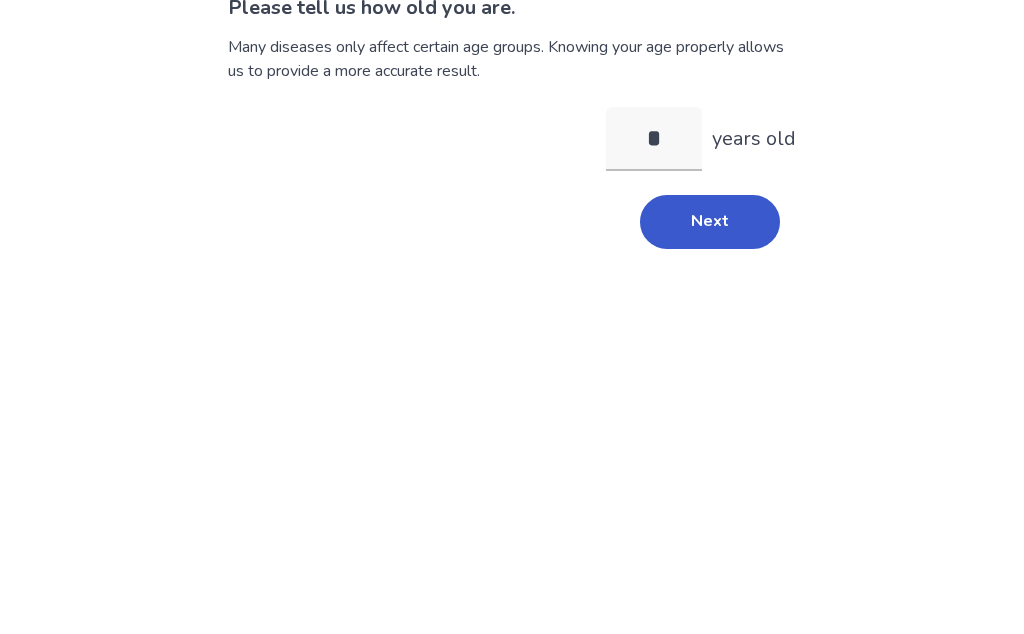 type on "**" 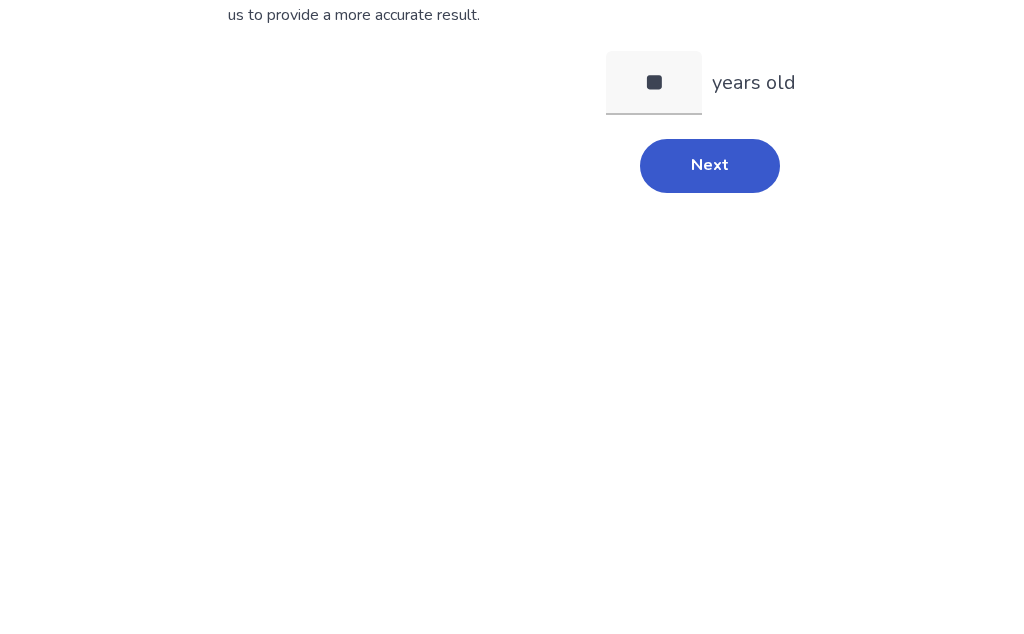 click on "Next" at bounding box center (710, 381) 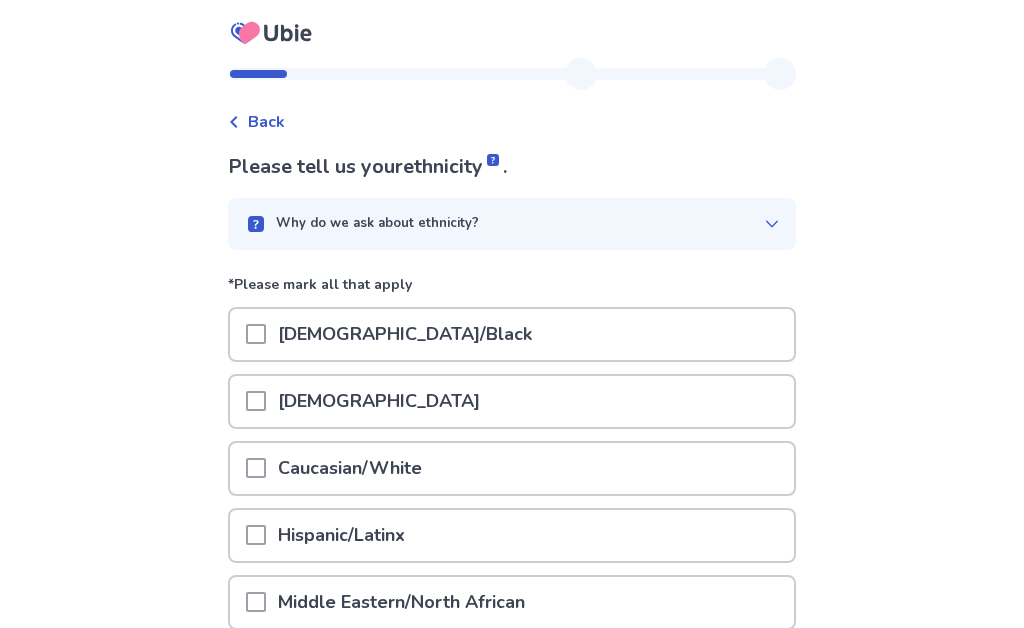 click at bounding box center [256, 468] 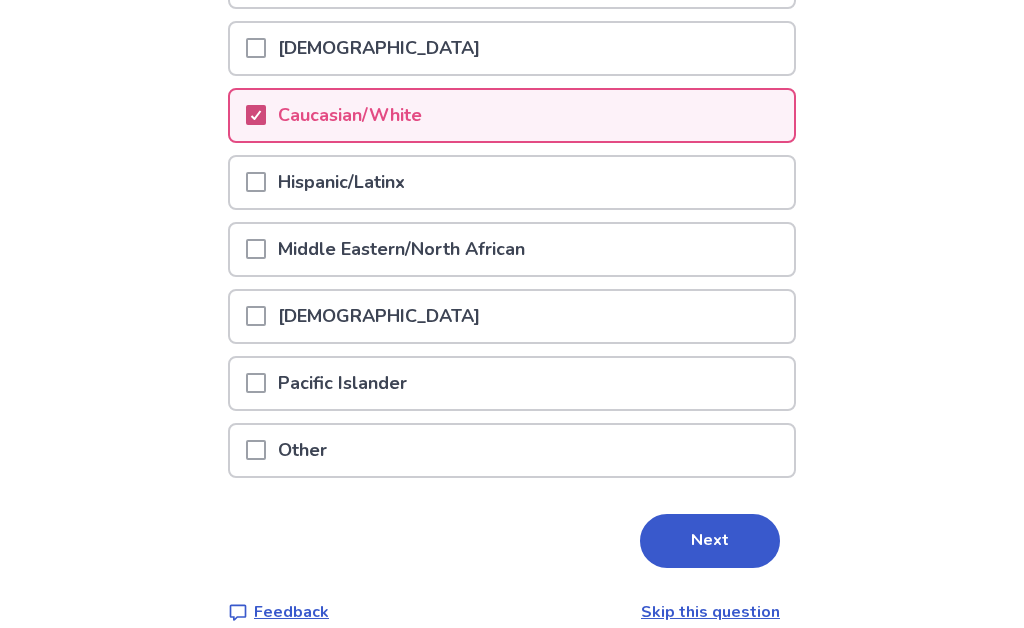 scroll, scrollTop: 380, scrollLeft: 0, axis: vertical 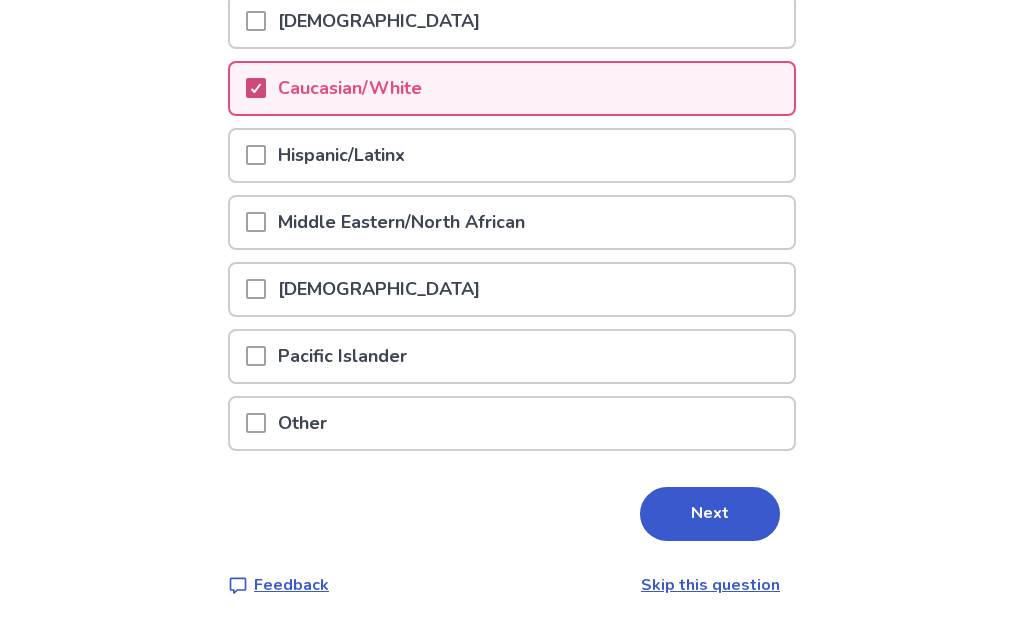 click on "Next" at bounding box center [710, 514] 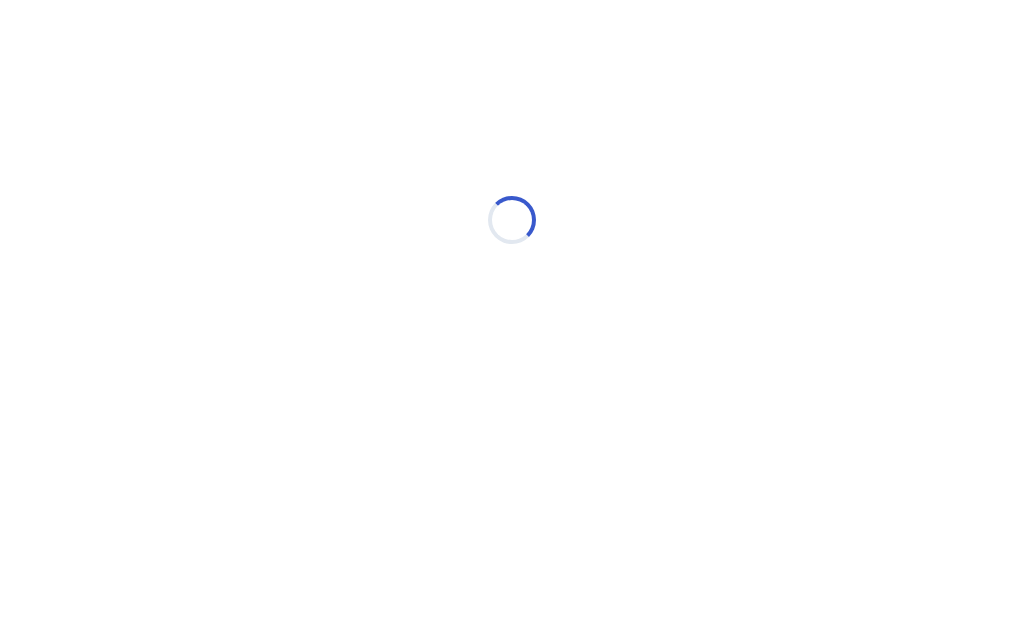 scroll, scrollTop: 0, scrollLeft: 0, axis: both 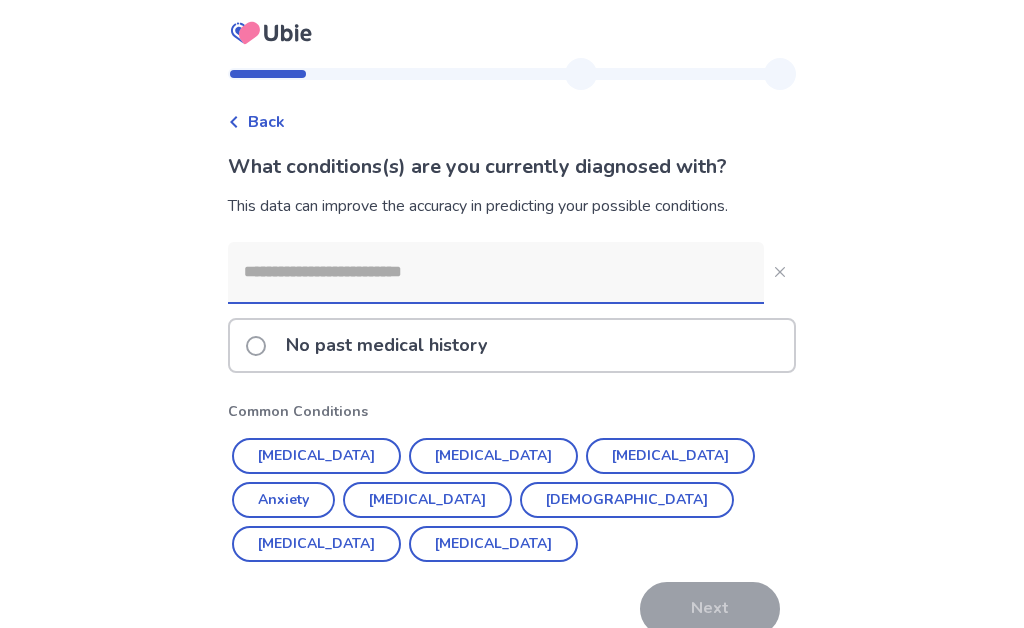 click on "Depression" at bounding box center [670, 456] 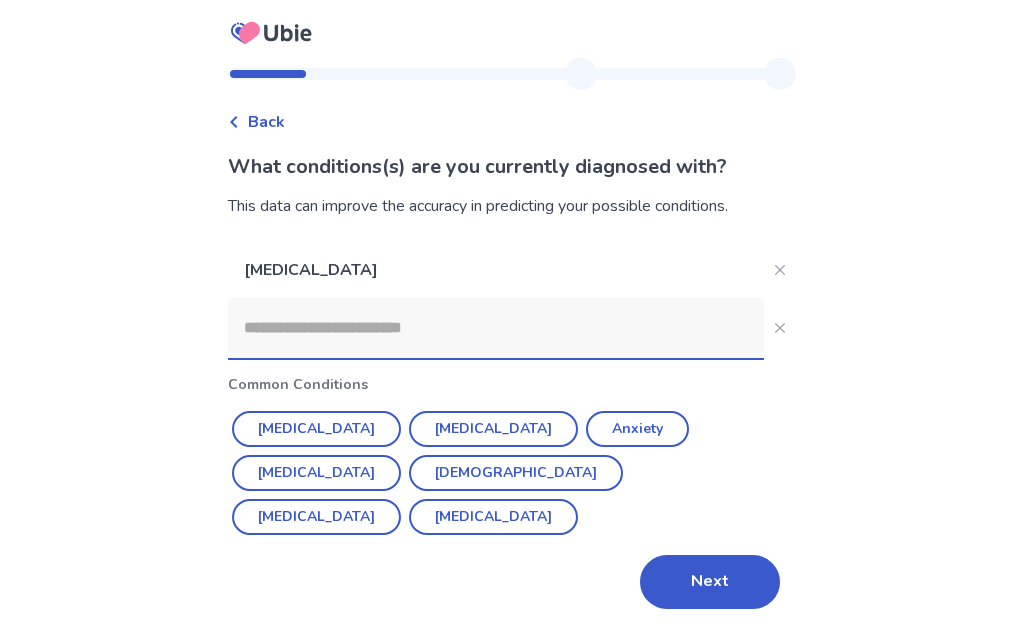 click on "Anxiety" at bounding box center [637, 429] 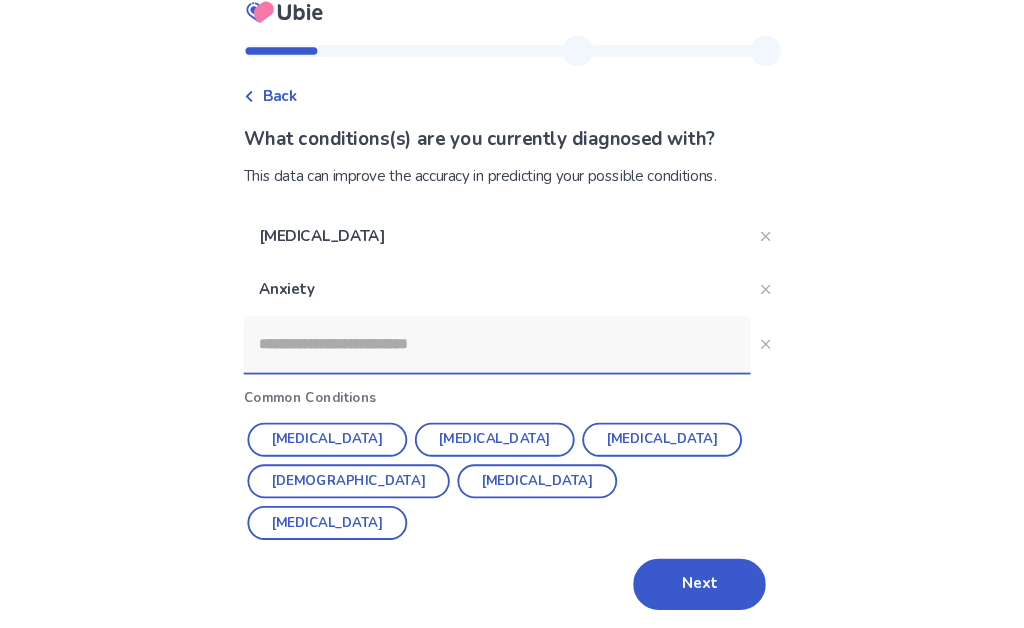 scroll, scrollTop: 61, scrollLeft: 0, axis: vertical 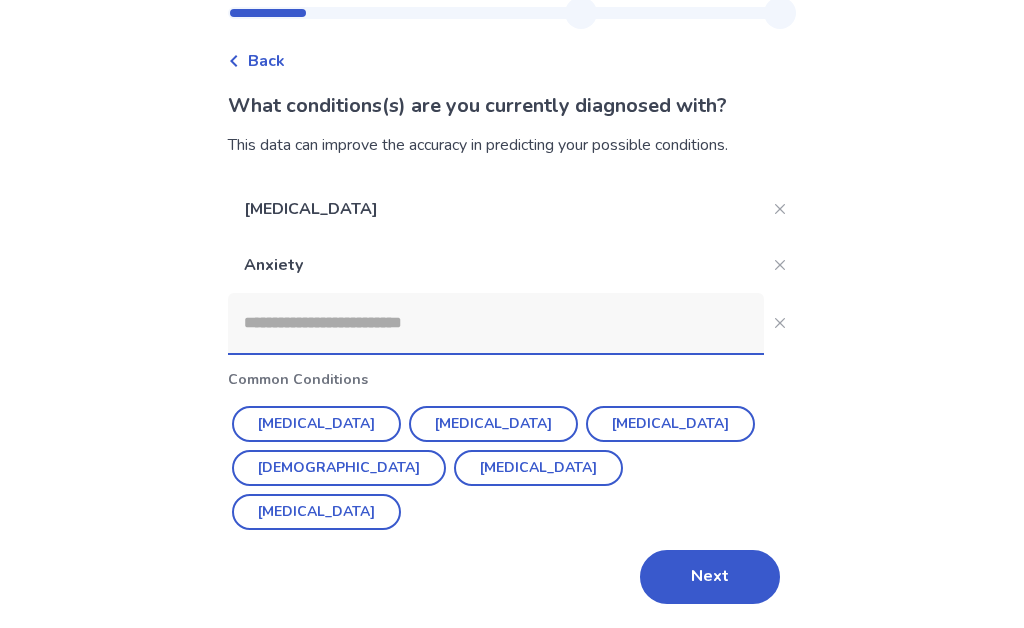 click on "Next" at bounding box center (710, 577) 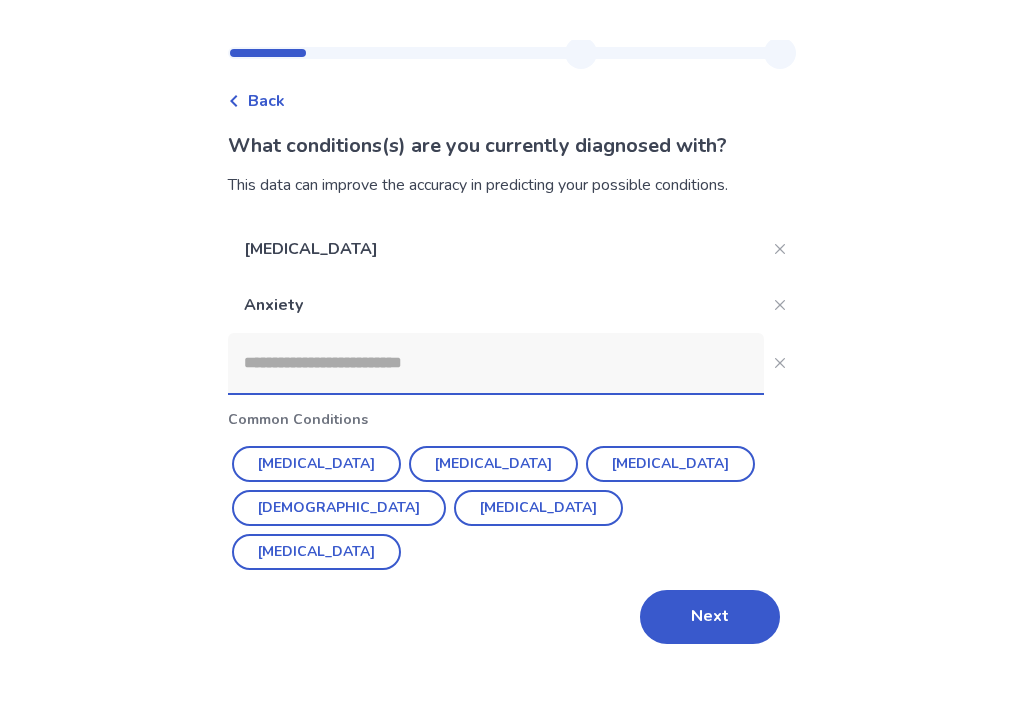 scroll, scrollTop: 0, scrollLeft: 0, axis: both 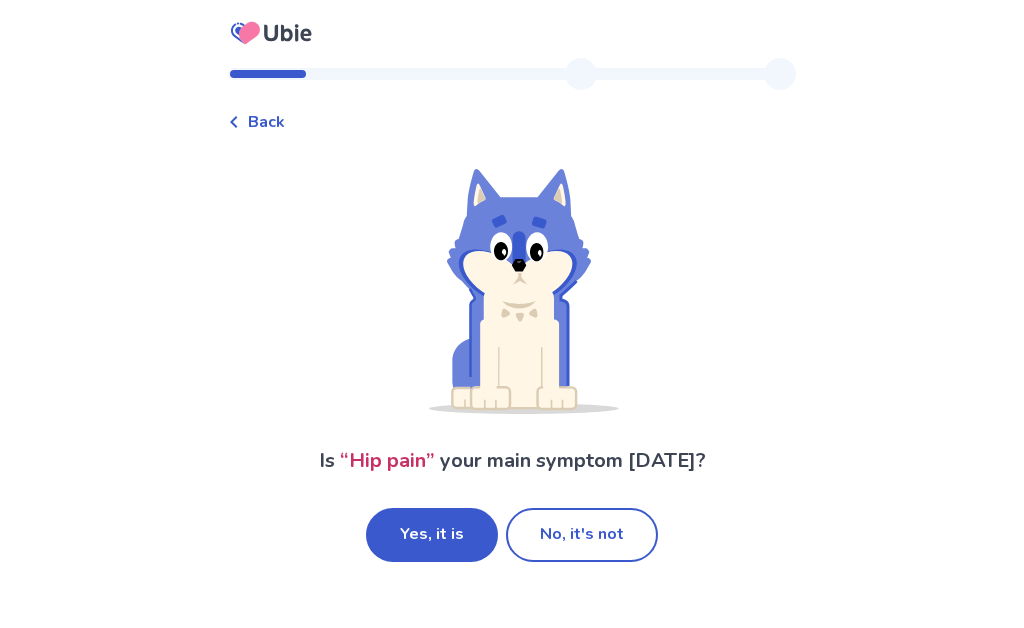 click on "Yes, it is" at bounding box center (432, 535) 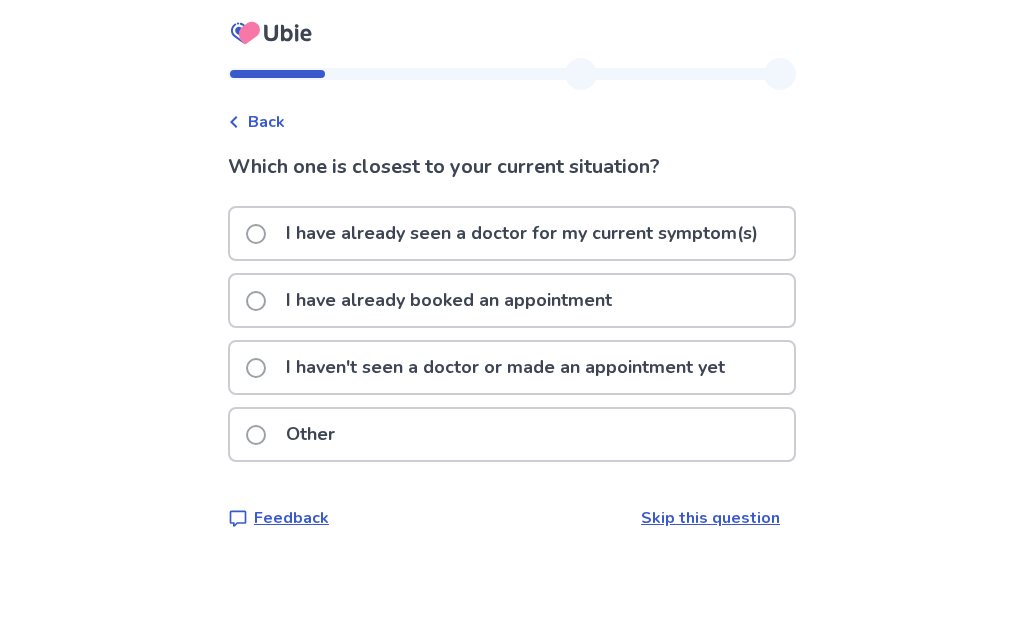 click on "I haven't seen a doctor or made an appointment yet" at bounding box center [505, 367] 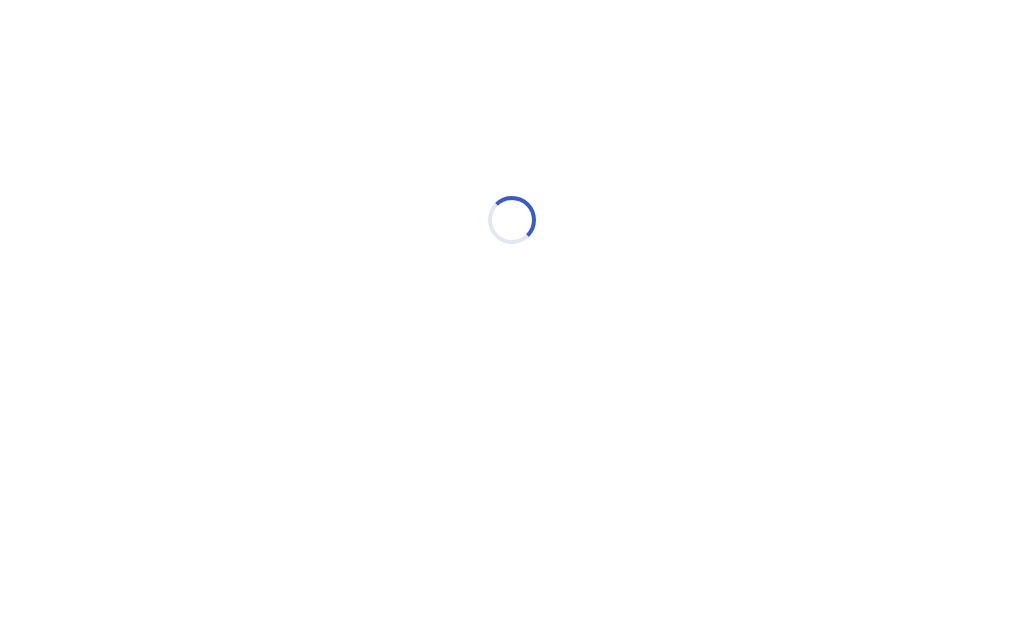 click on "Loading..." at bounding box center [512, 220] 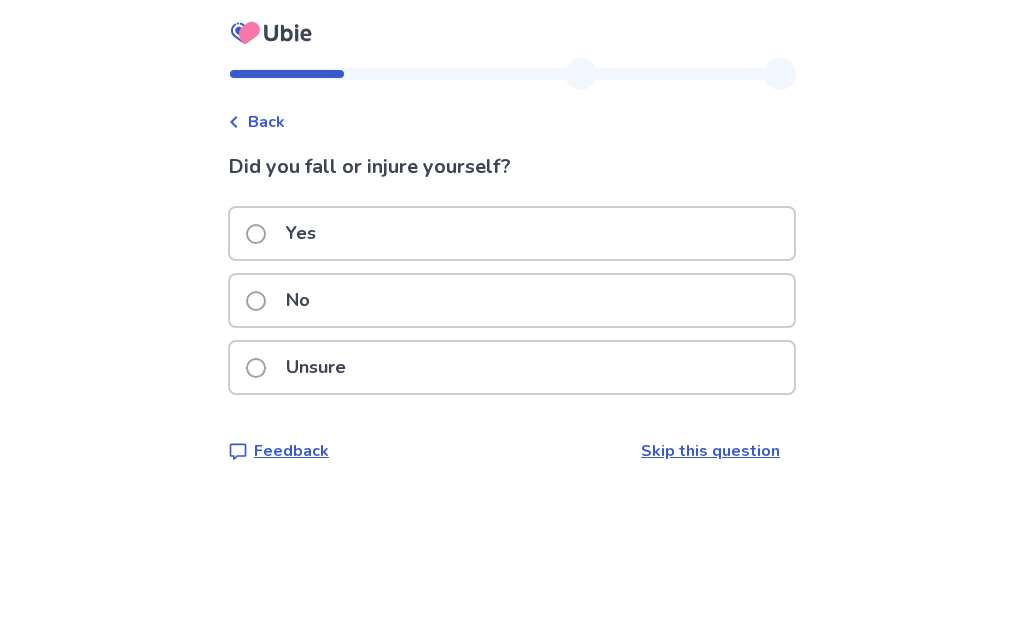 click on "No" at bounding box center [284, 300] 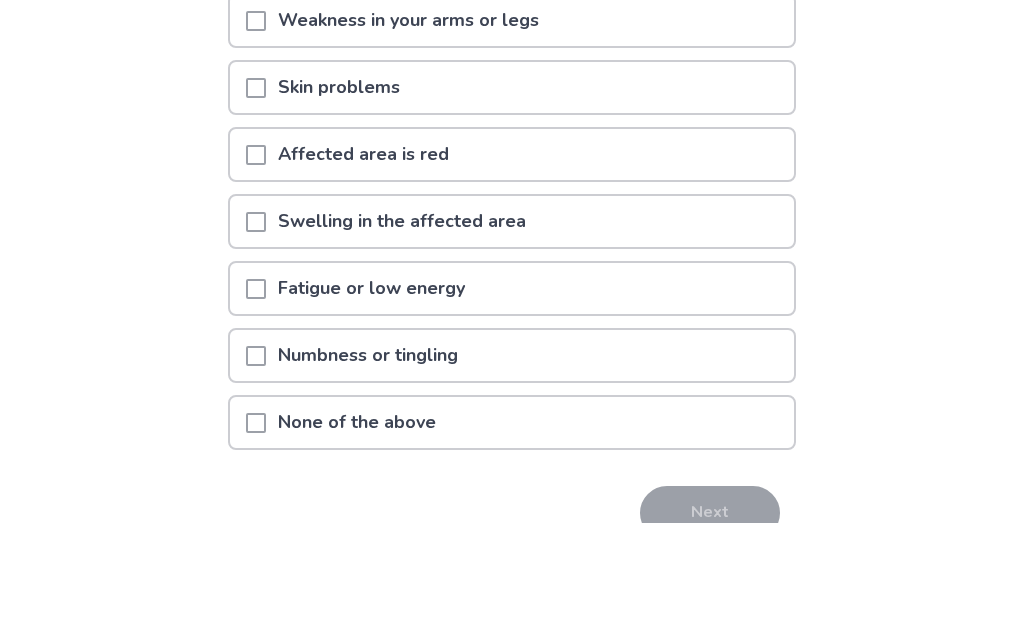 scroll, scrollTop: 313, scrollLeft: 0, axis: vertical 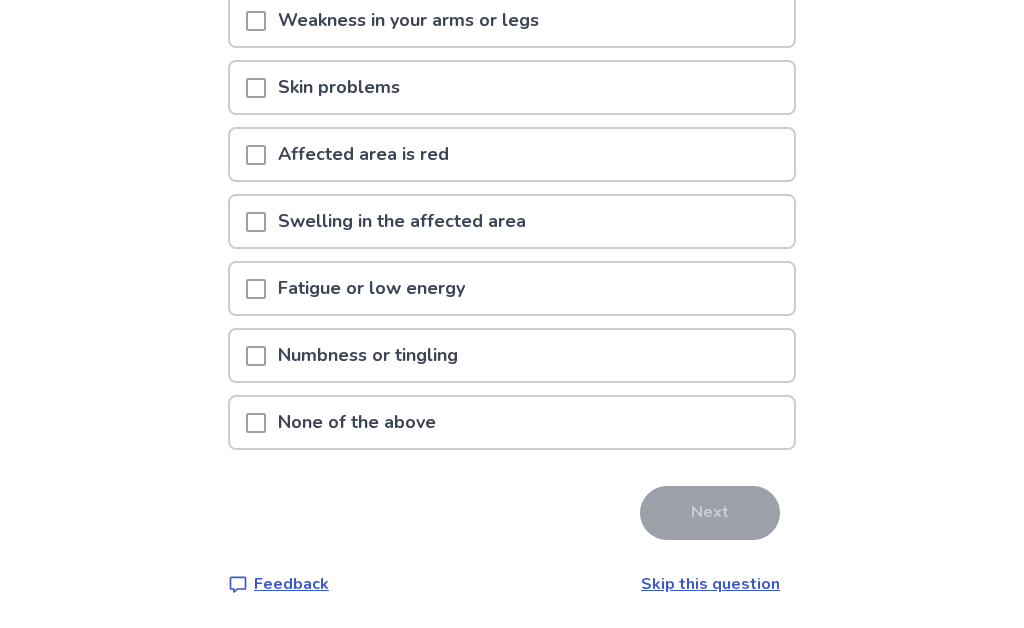 click at bounding box center [256, 423] 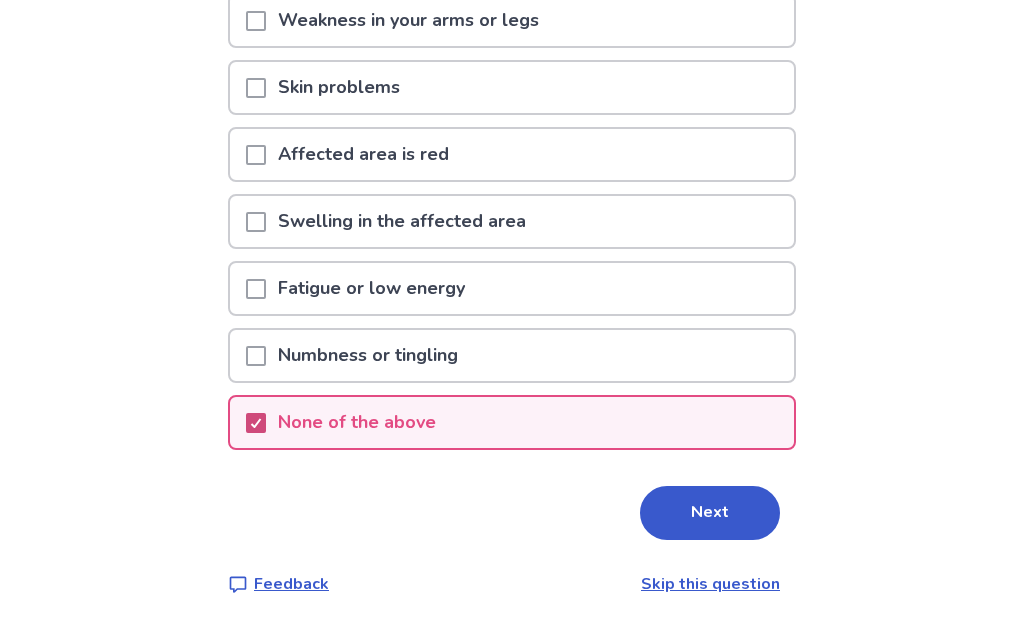 click on "Next" at bounding box center [710, 513] 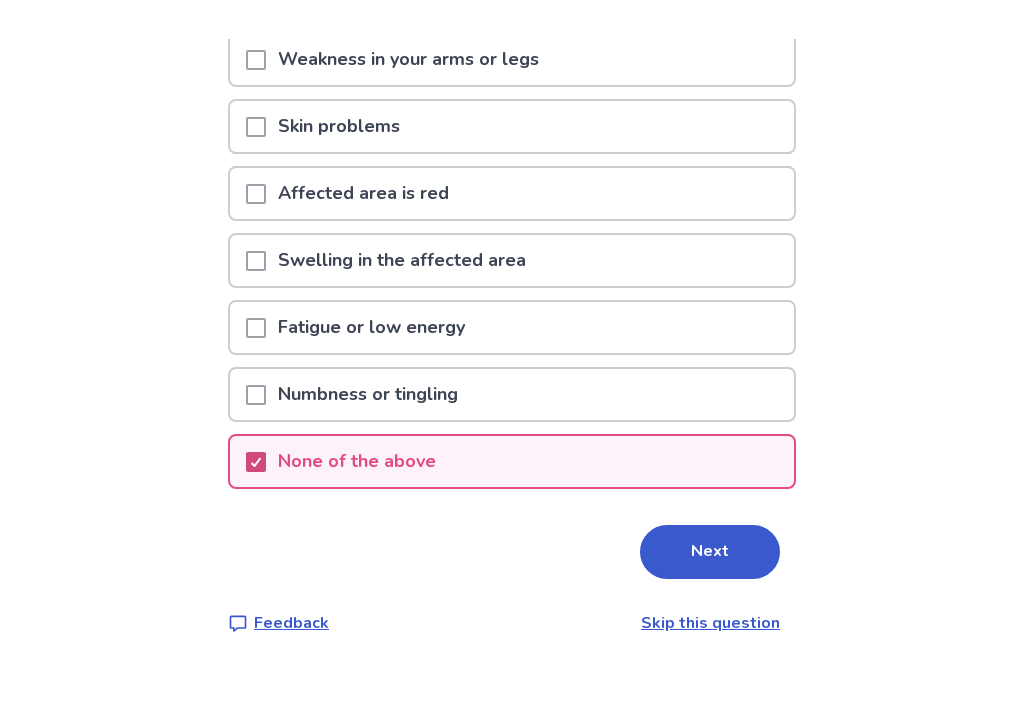 scroll, scrollTop: 0, scrollLeft: 0, axis: both 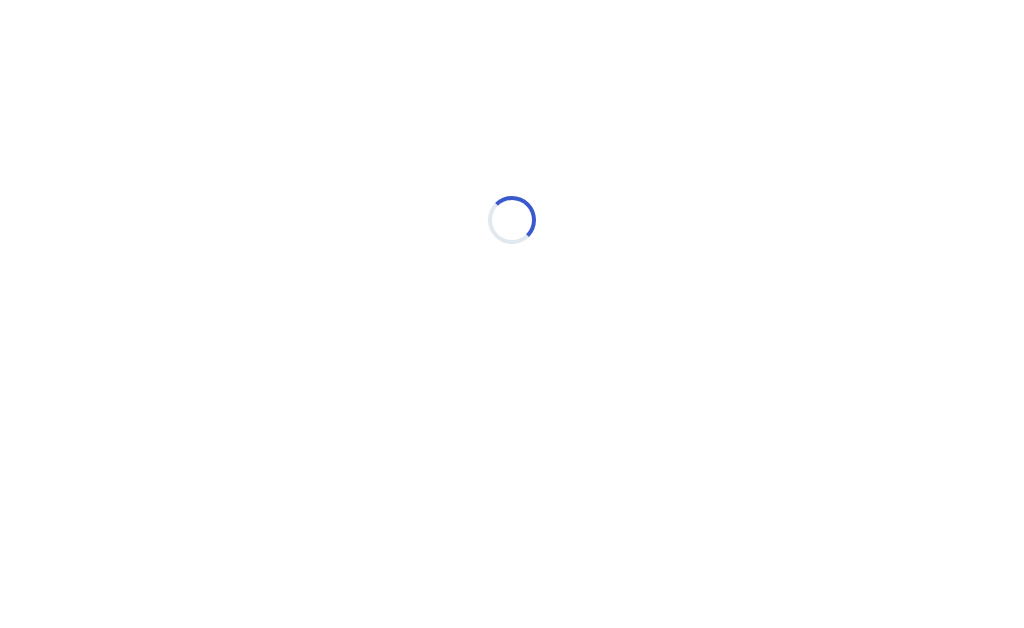 select on "*" 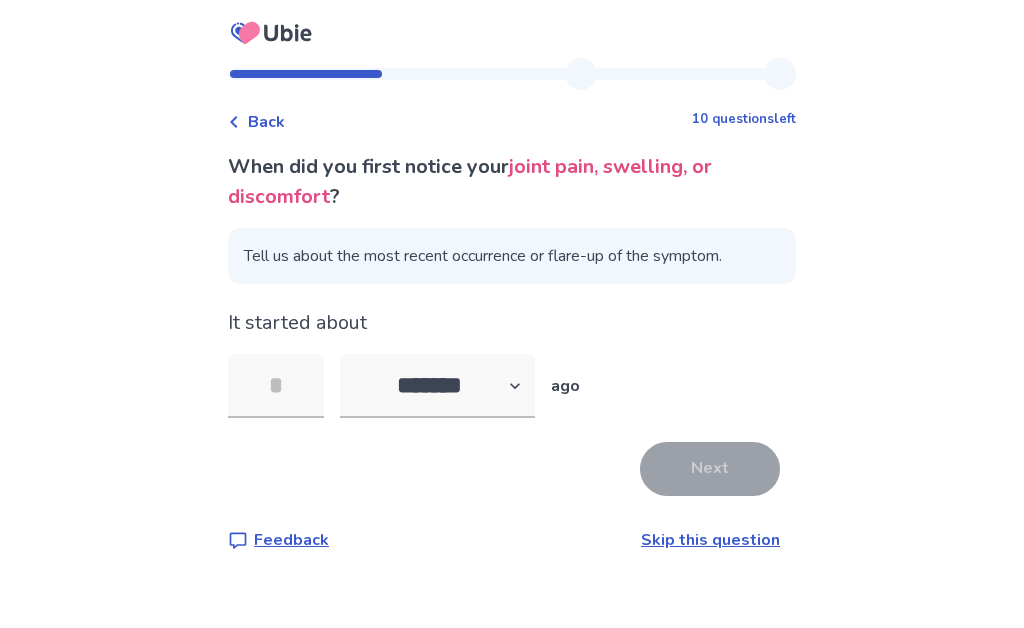 click at bounding box center (276, 386) 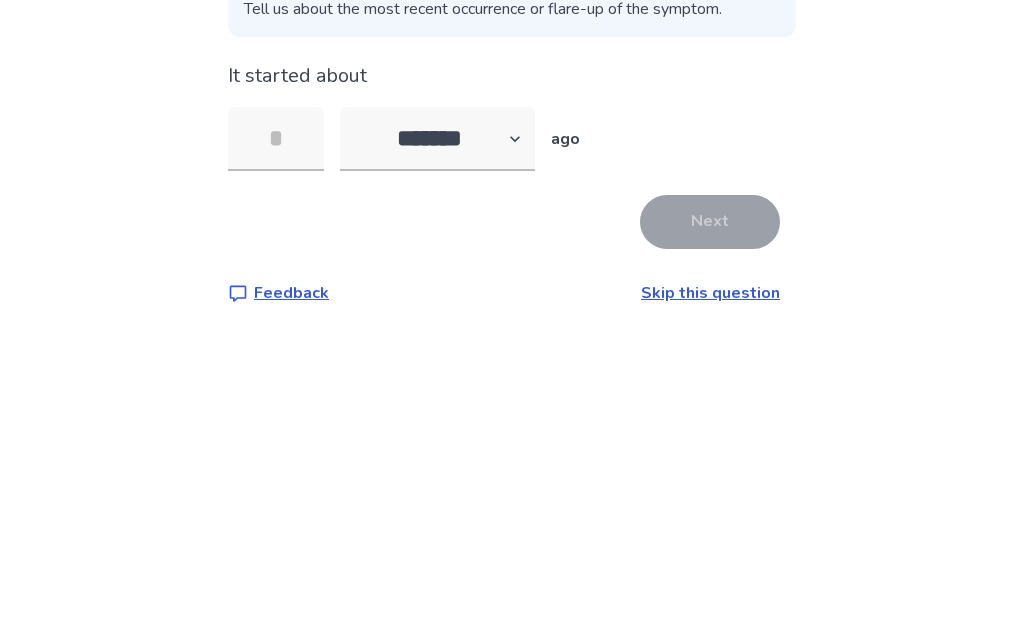 type on "*" 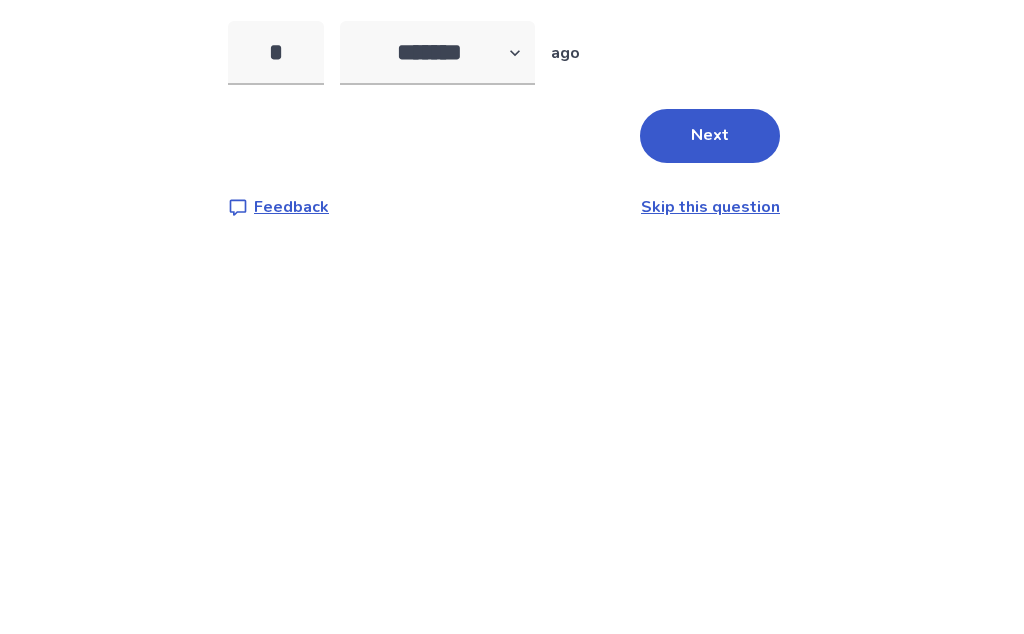 click on "Next" at bounding box center (710, 469) 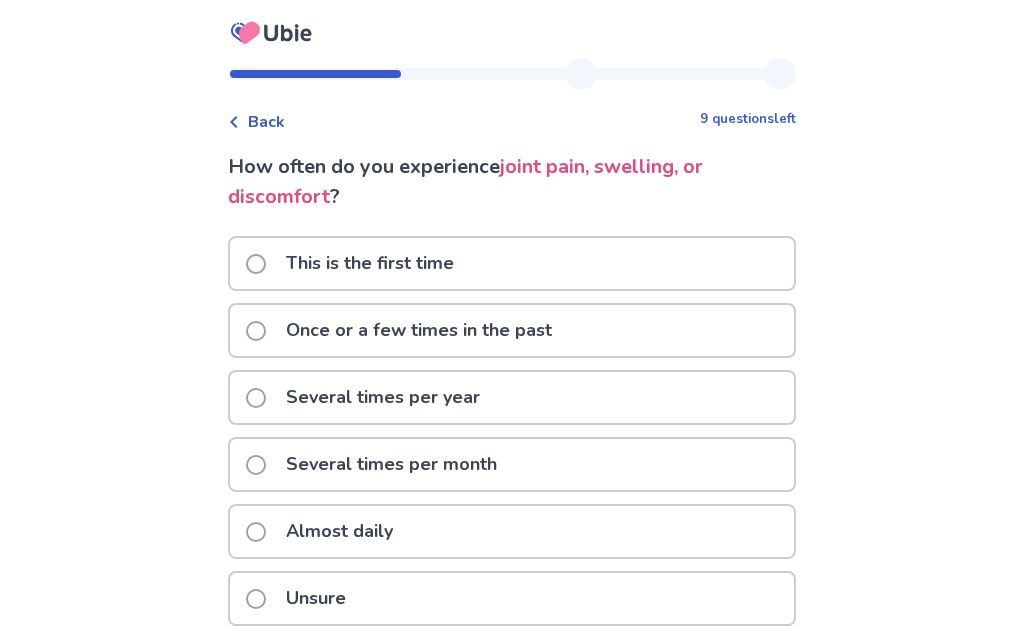 click at bounding box center [256, 264] 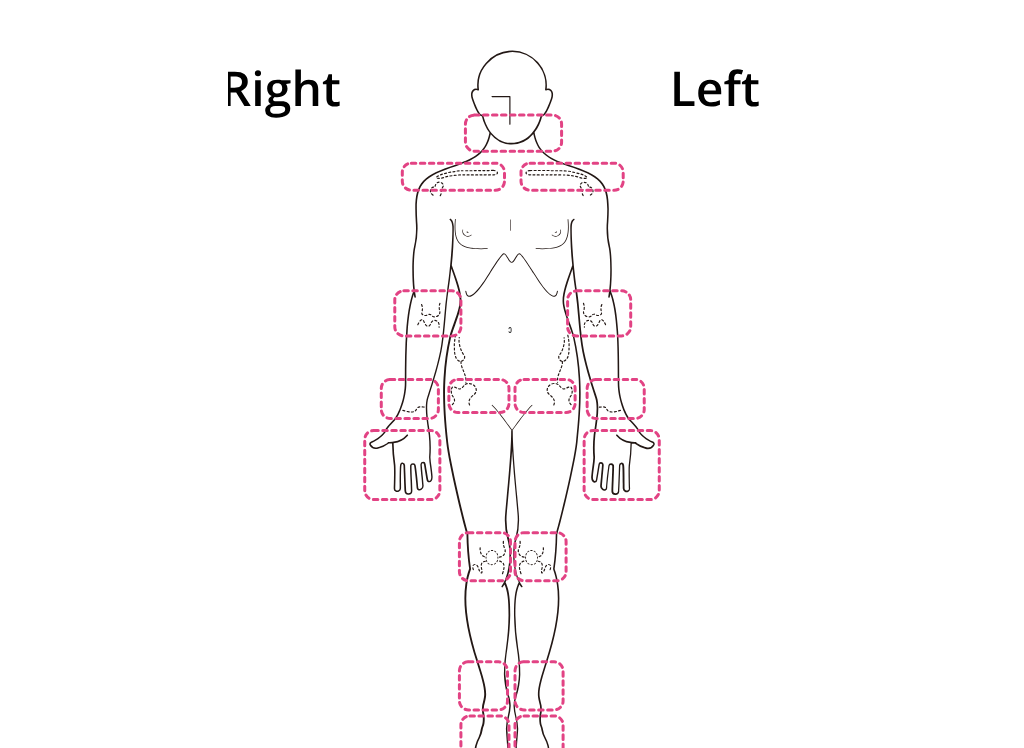 scroll, scrollTop: 183, scrollLeft: 0, axis: vertical 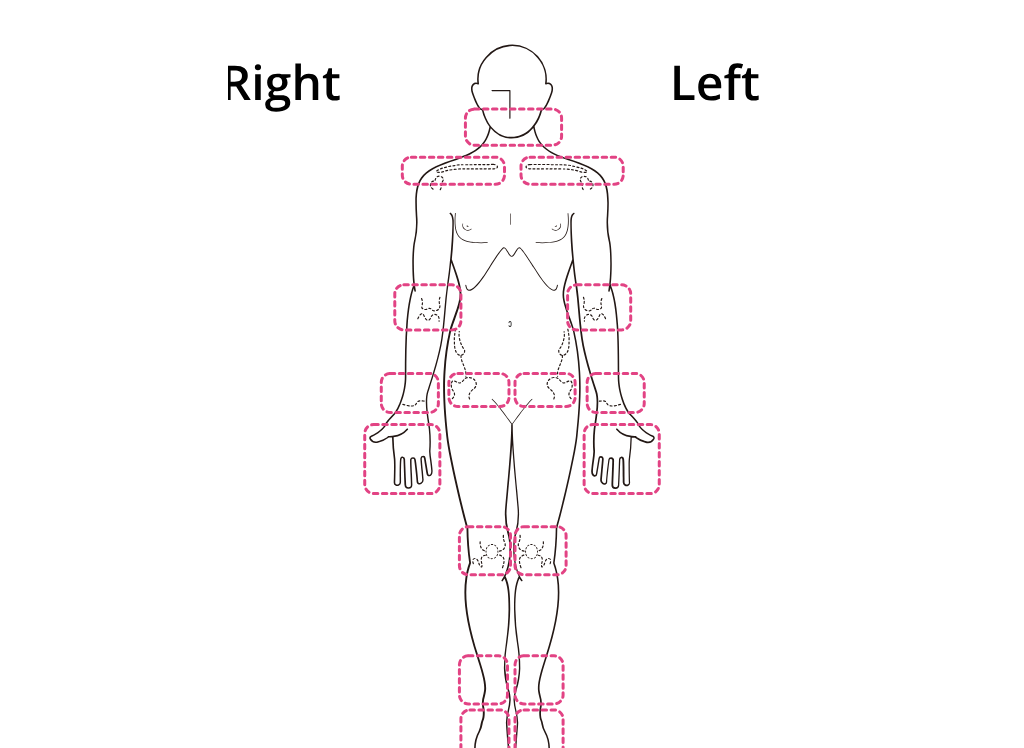 click at bounding box center (512, 407) 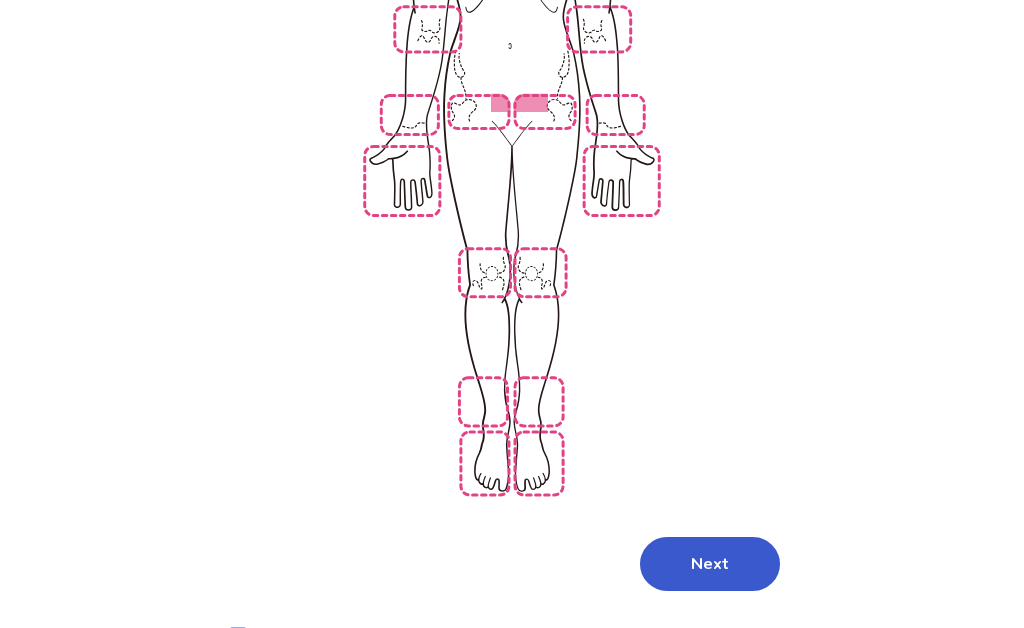 scroll, scrollTop: 481, scrollLeft: 0, axis: vertical 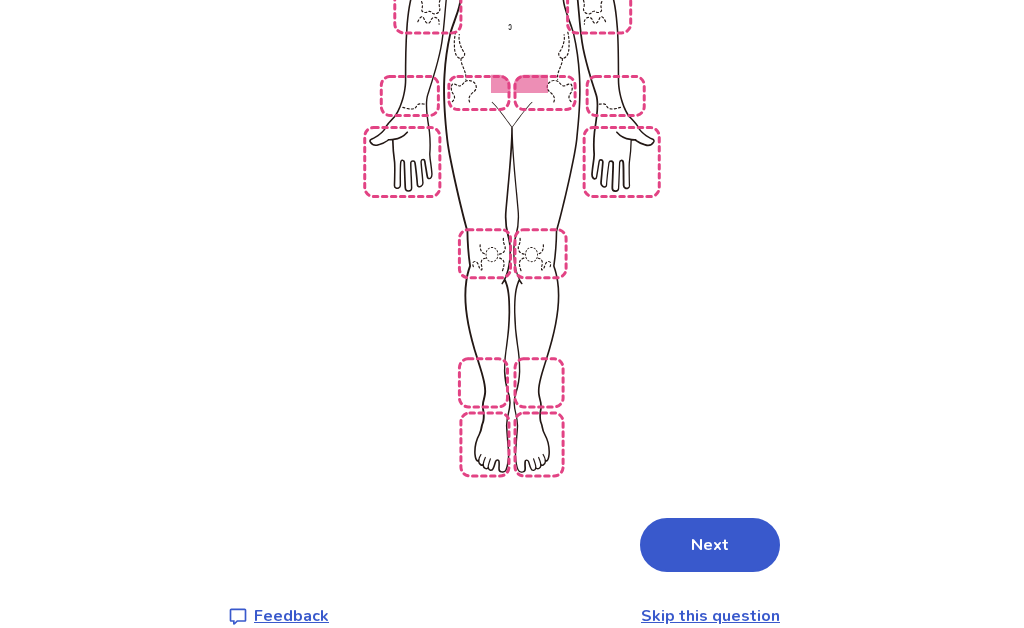 click on "Next" at bounding box center [710, 545] 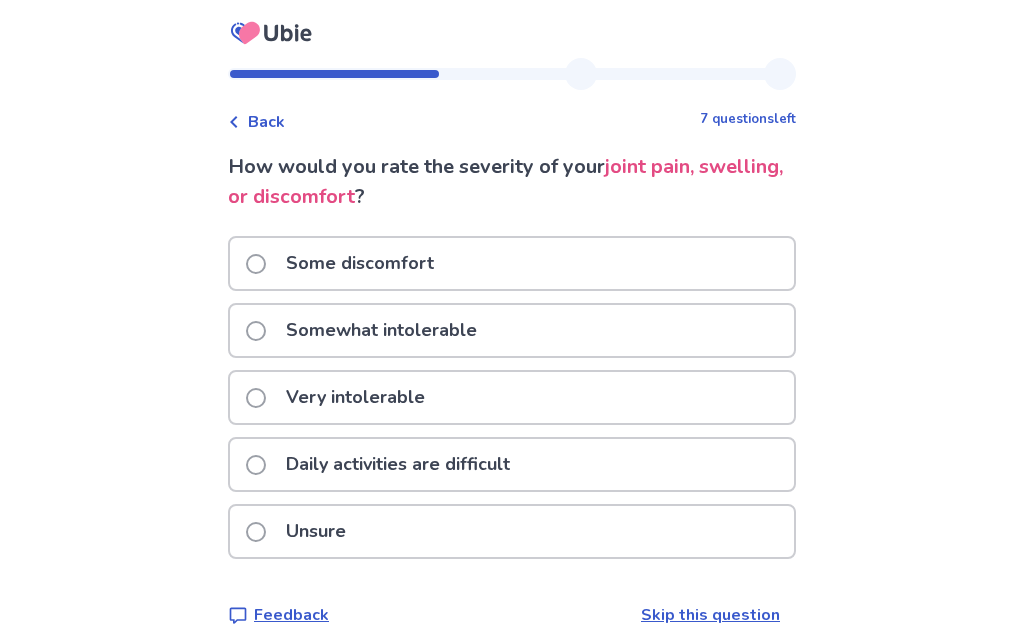 click at bounding box center (256, 398) 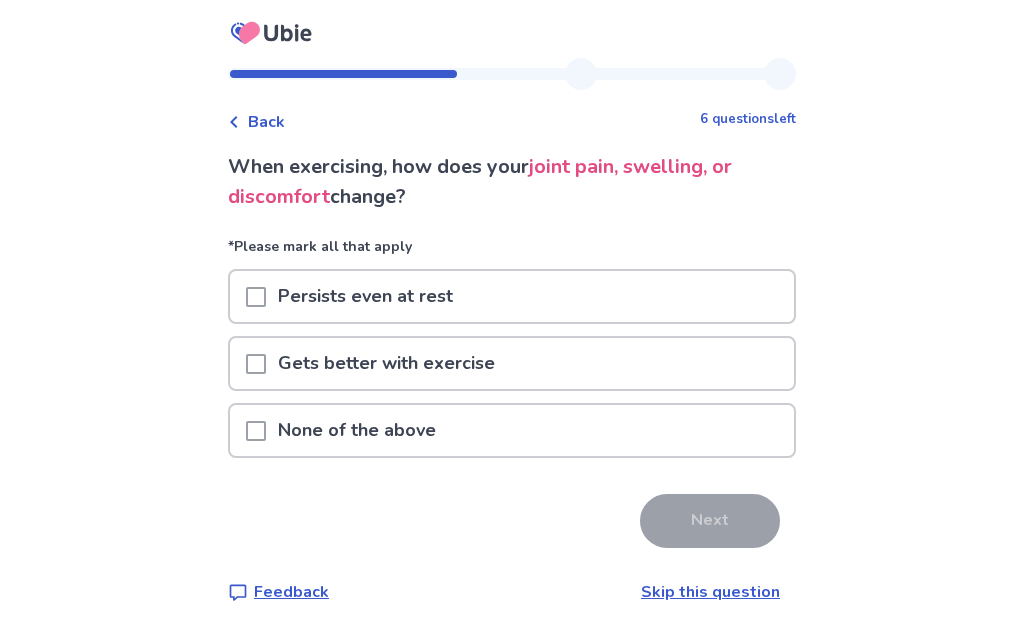 click at bounding box center (256, 431) 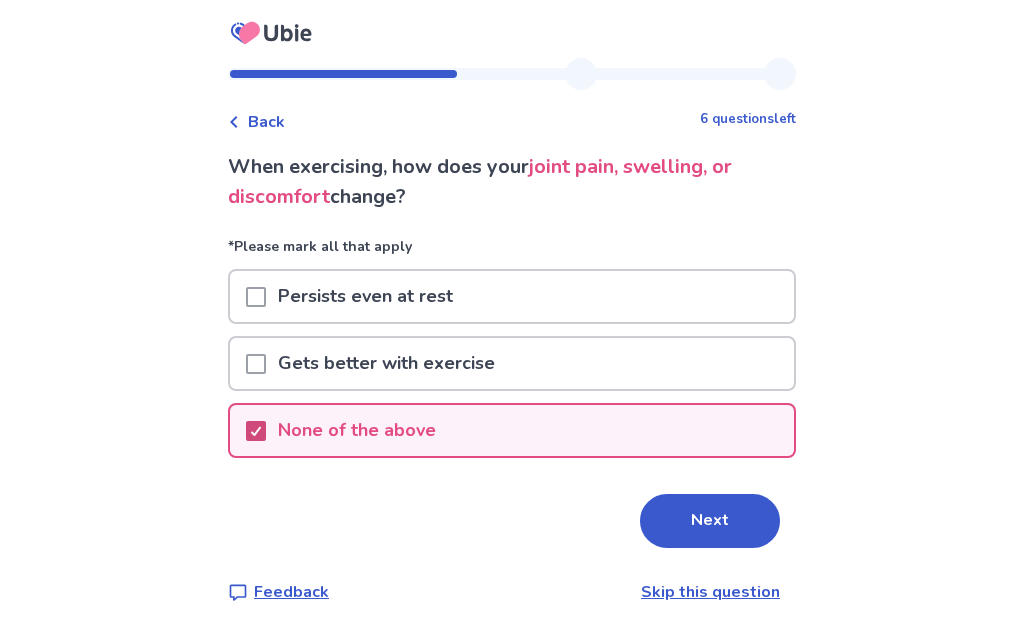 click on "Next" at bounding box center [710, 521] 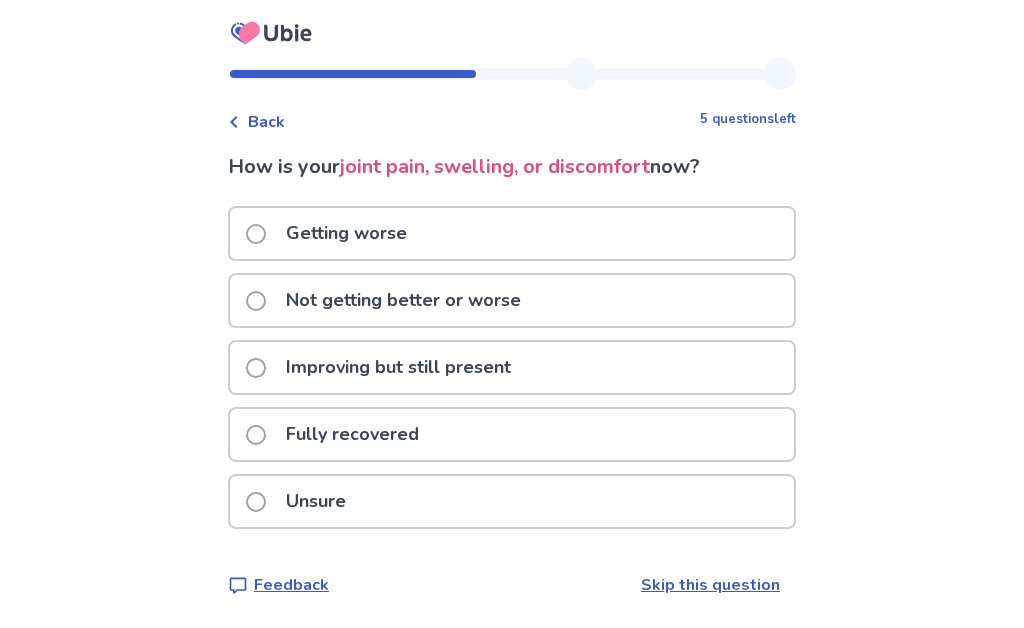 click on "Not getting better or worse" at bounding box center [512, 300] 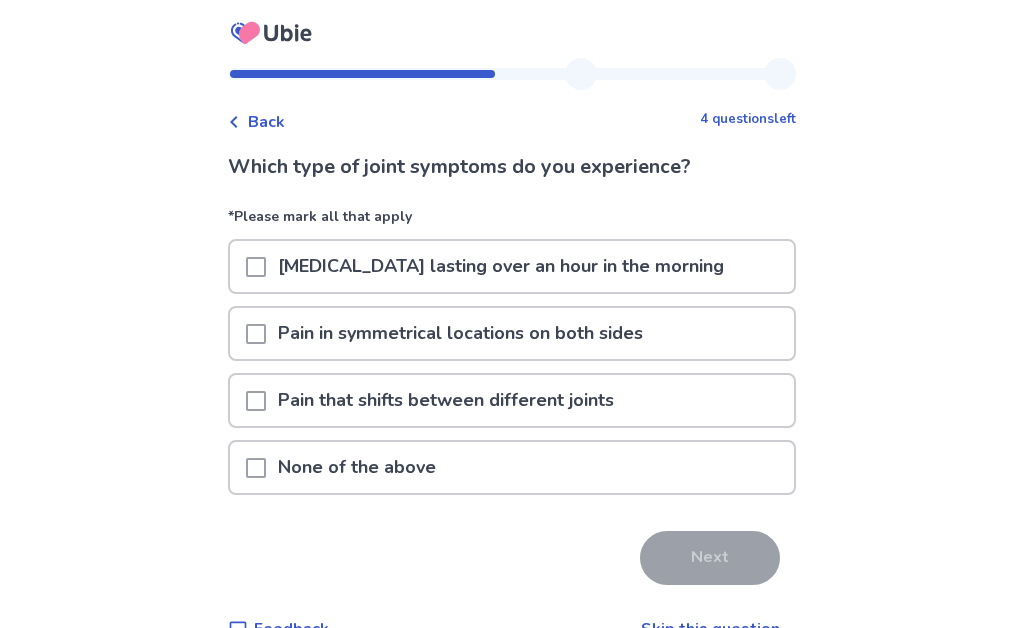click on "None of the above" at bounding box center (512, 467) 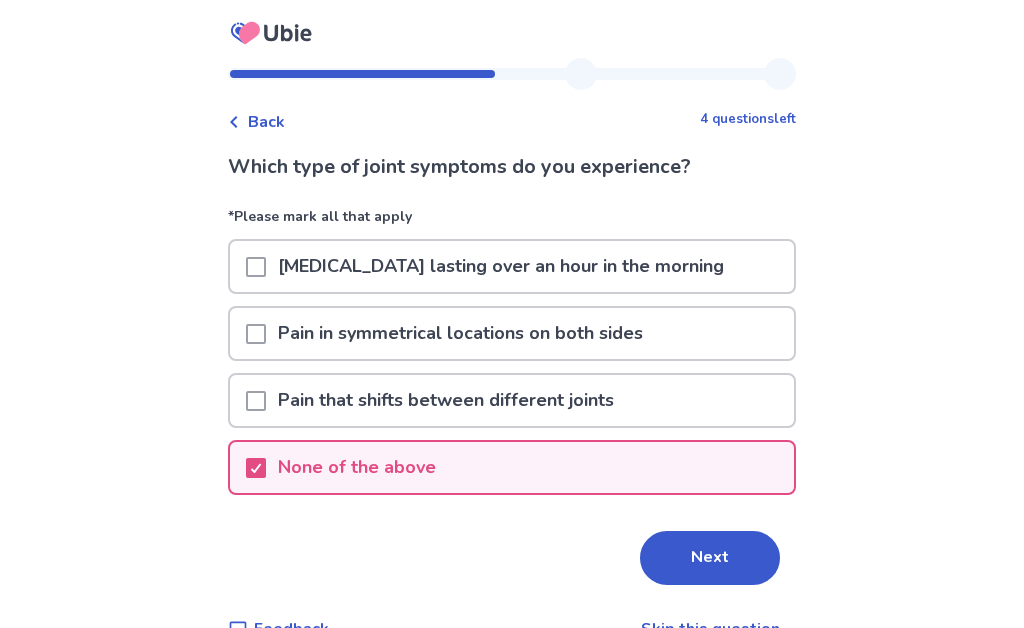 click on "Next" at bounding box center (710, 558) 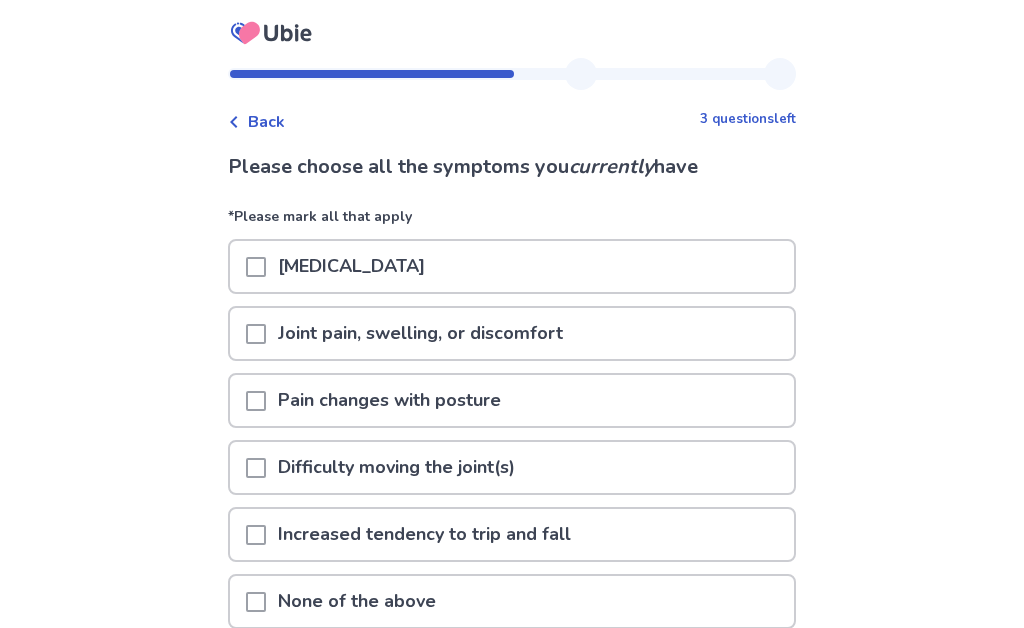 click at bounding box center [256, 467] 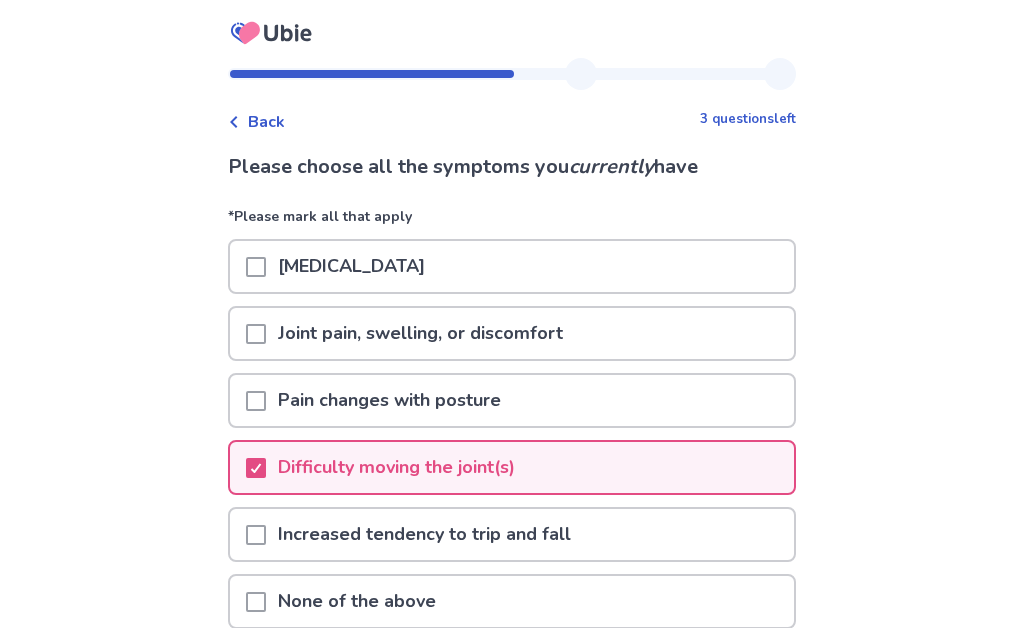 scroll, scrollTop: 179, scrollLeft: 0, axis: vertical 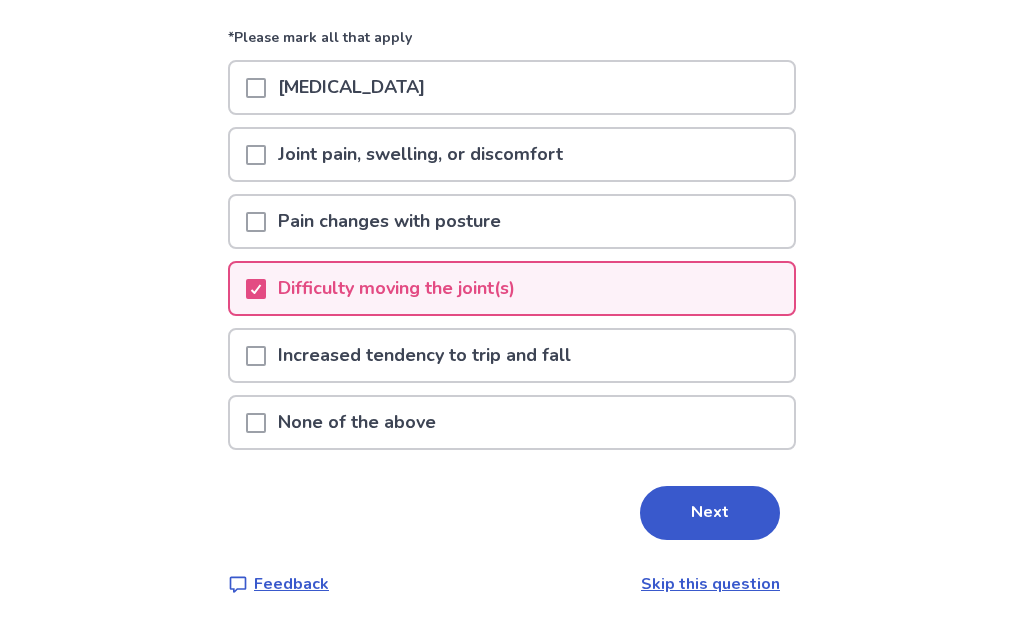 click on "Please choose all the symptoms you  currently  have *Please mark all that apply Lower back pain Joint pain, swelling, or discomfort Pain changes with posture Difficulty moving the joint(s) Increased tendency to trip and fall None of the above Next Feedback Skip this question" at bounding box center (512, 284) 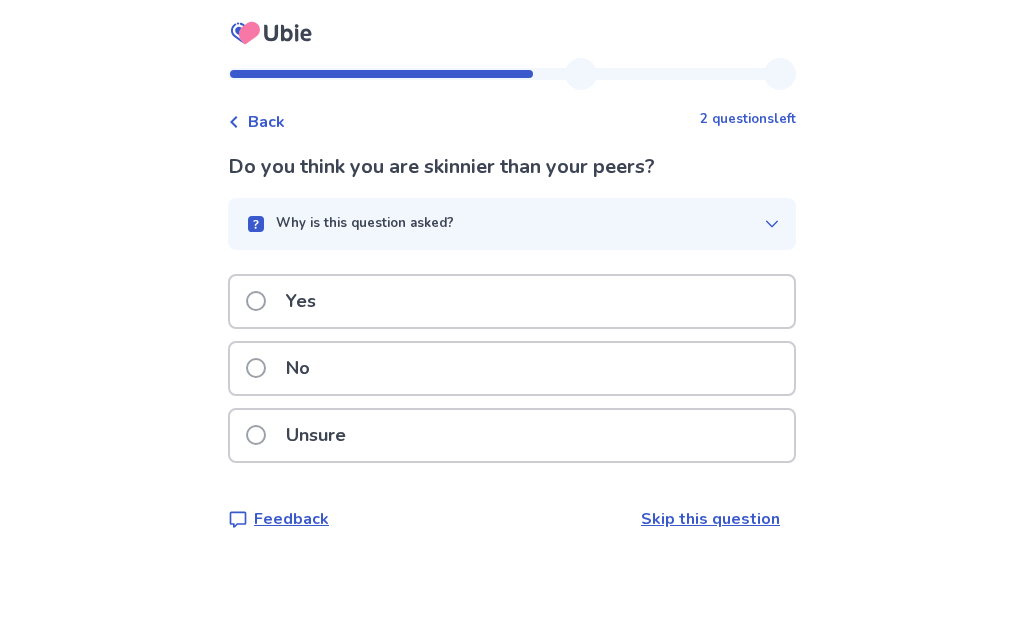 click at bounding box center [256, 368] 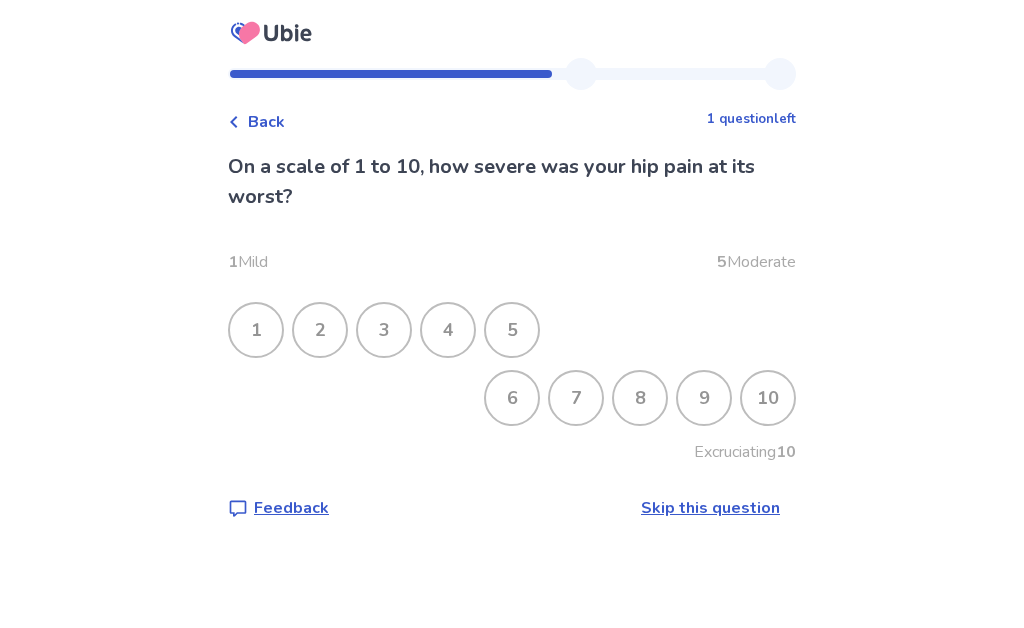 click on "8" at bounding box center (640, 398) 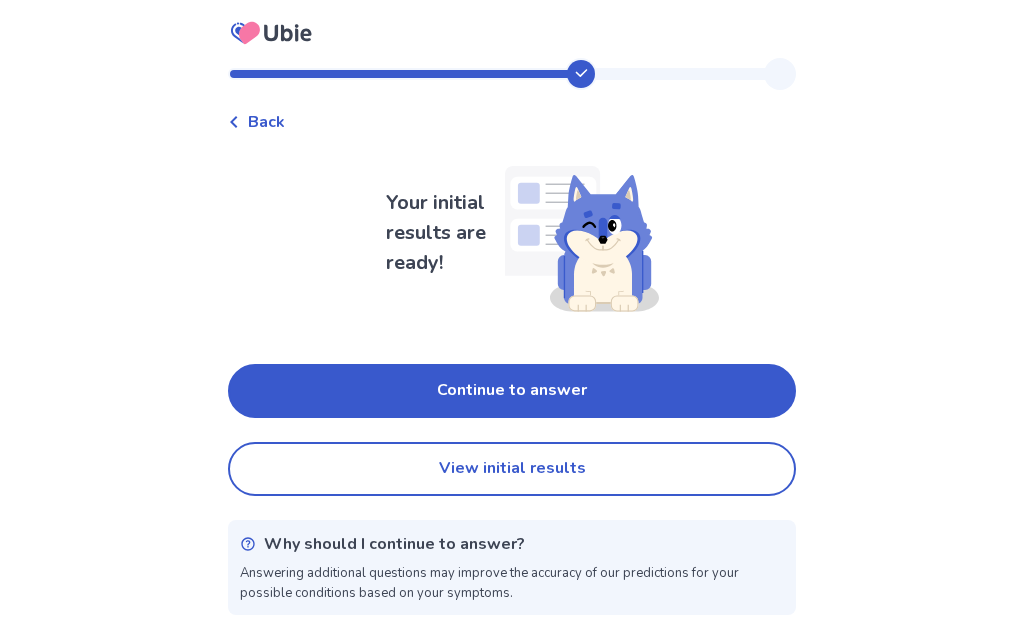 click on "Continue to answer" at bounding box center (512, 391) 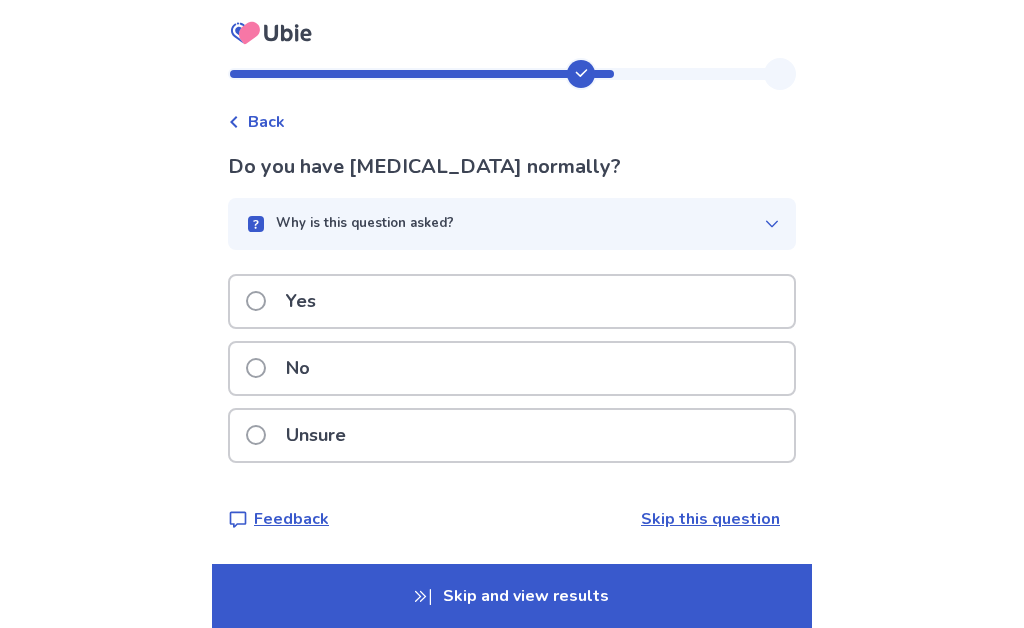 click on "No" at bounding box center [284, 368] 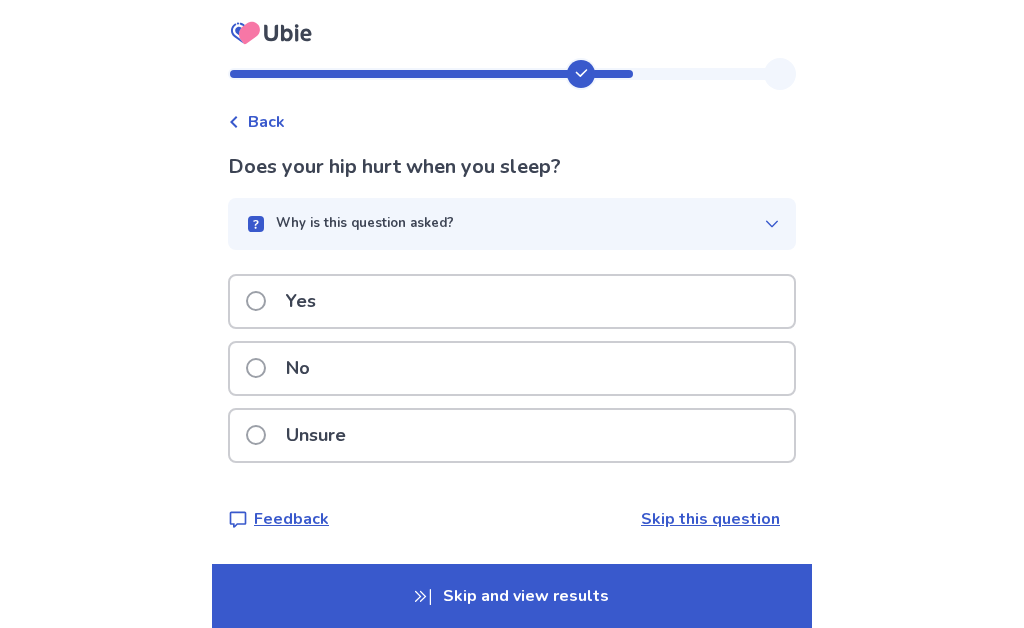 click at bounding box center (256, 368) 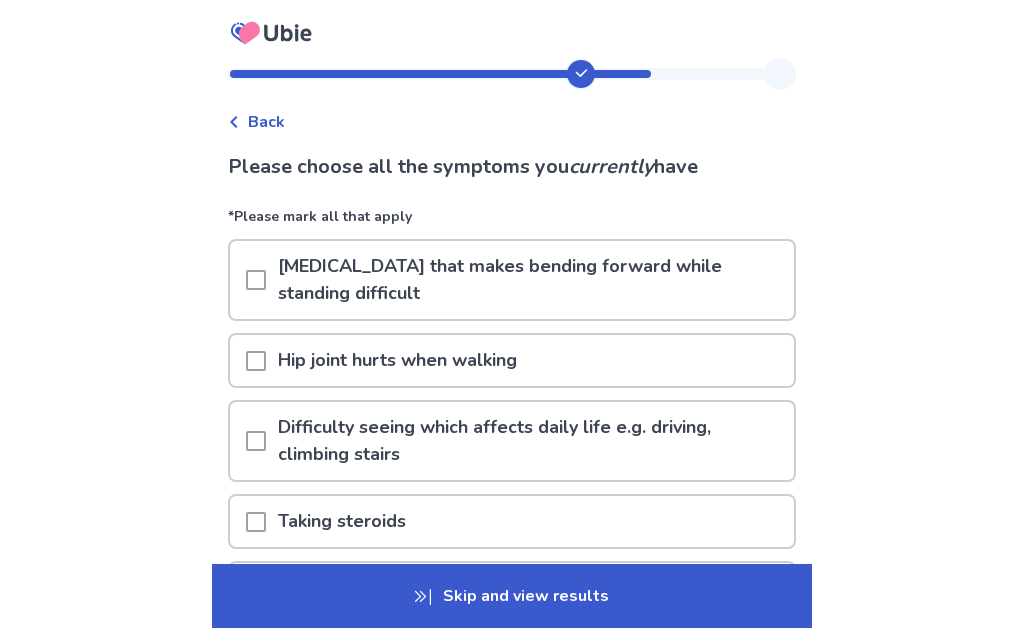 click at bounding box center [256, 361] 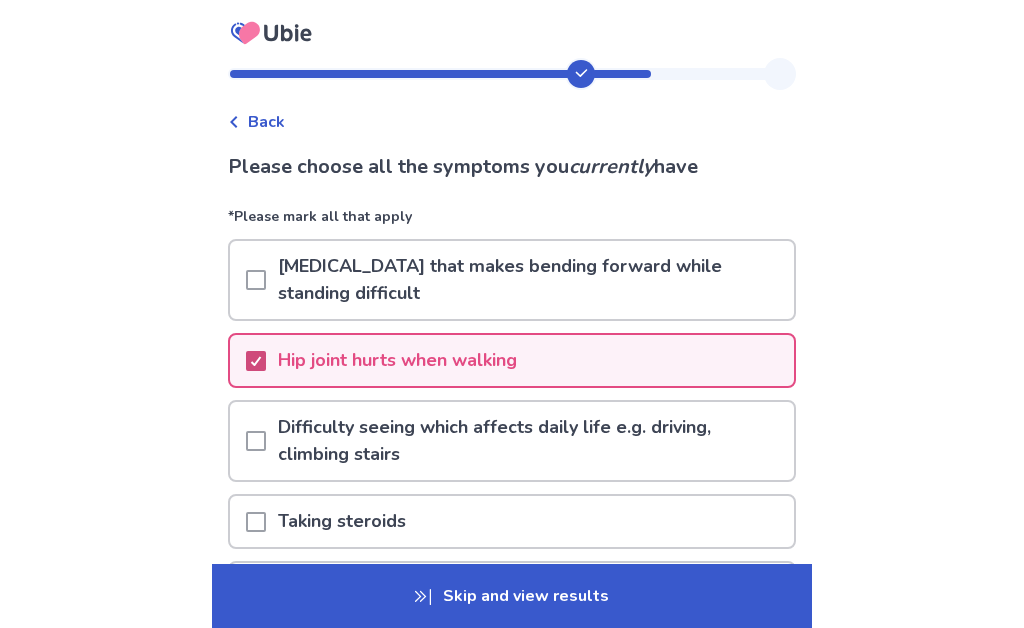click on "Skip and view results" at bounding box center [512, 596] 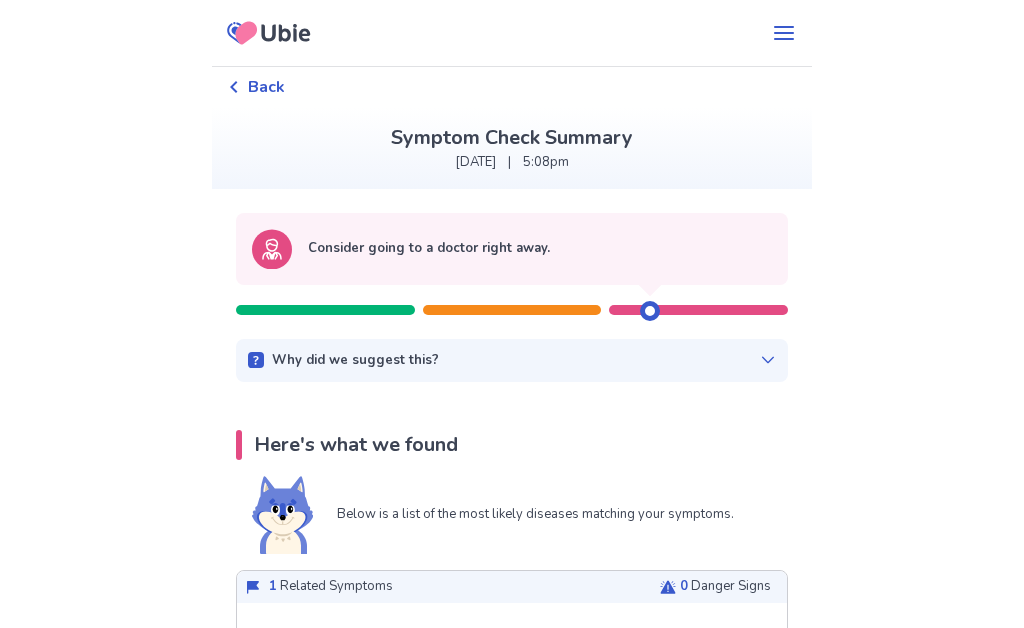 click 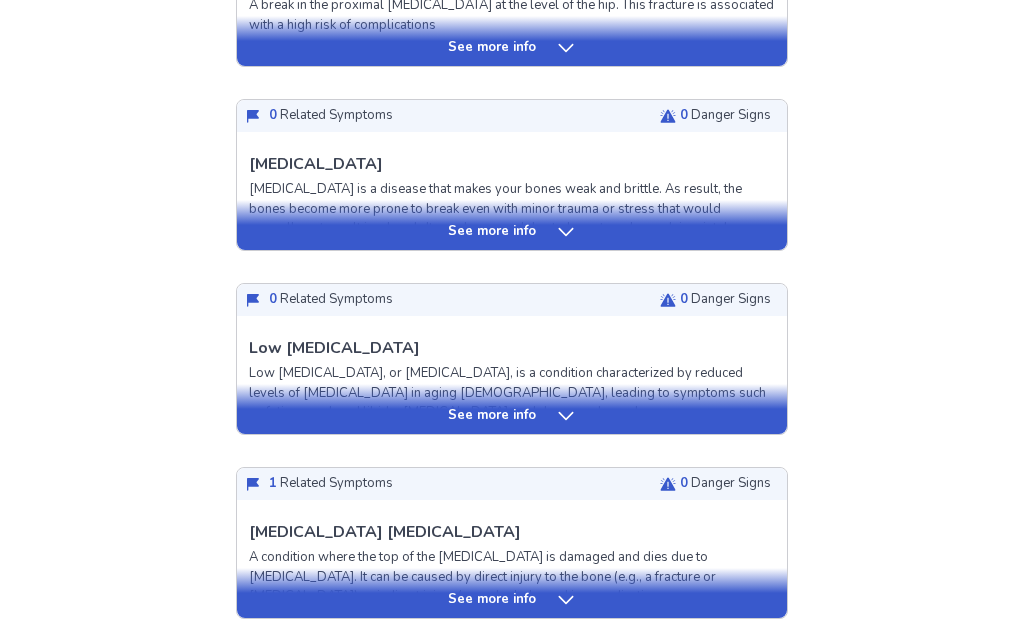 scroll, scrollTop: 781, scrollLeft: 0, axis: vertical 